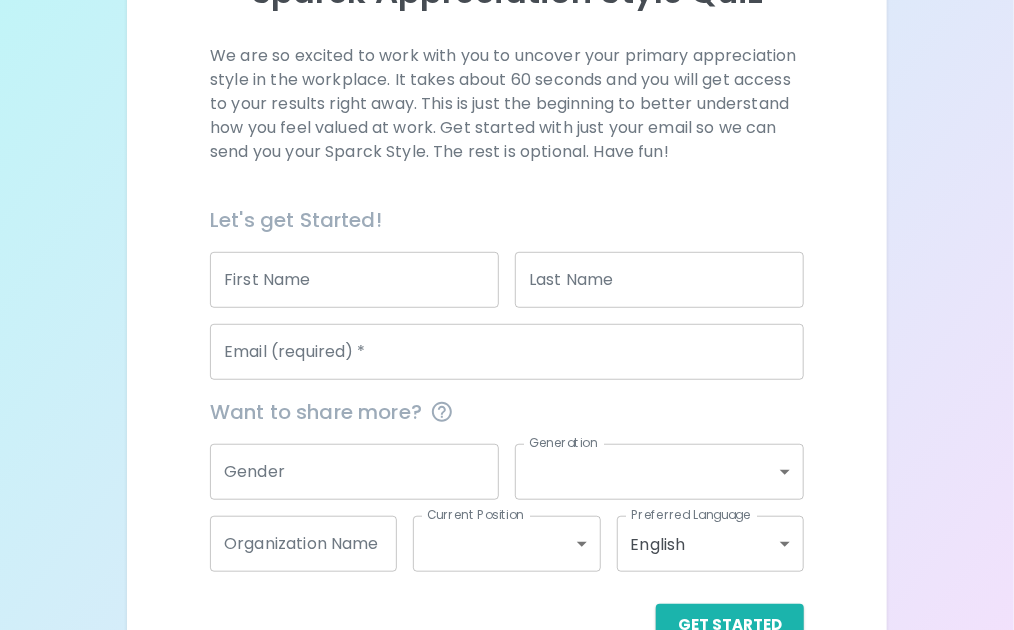 scroll, scrollTop: 300, scrollLeft: 0, axis: vertical 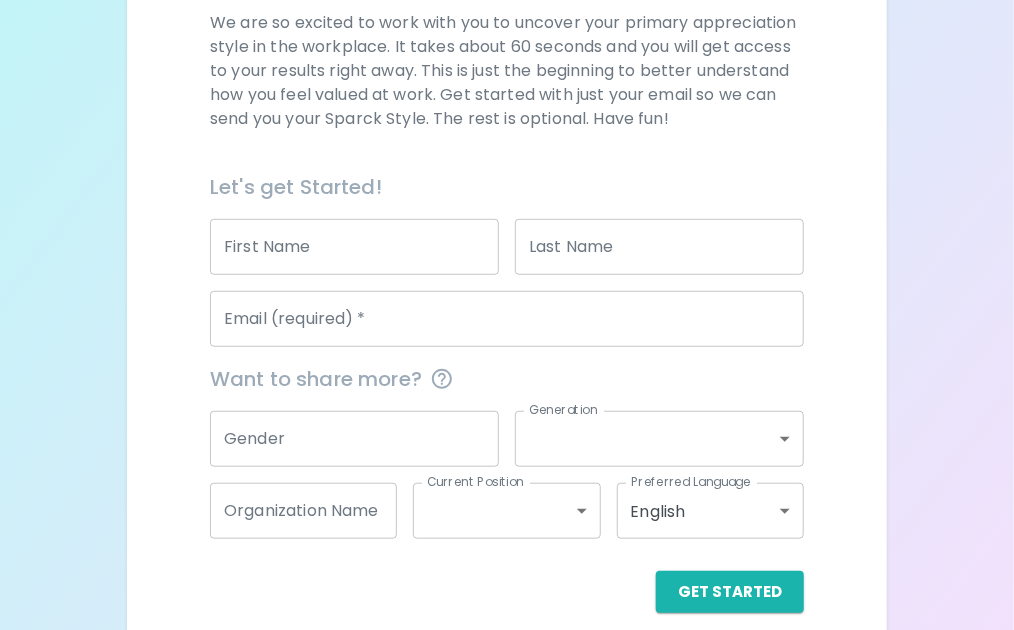 click on "First Name" at bounding box center (354, 247) 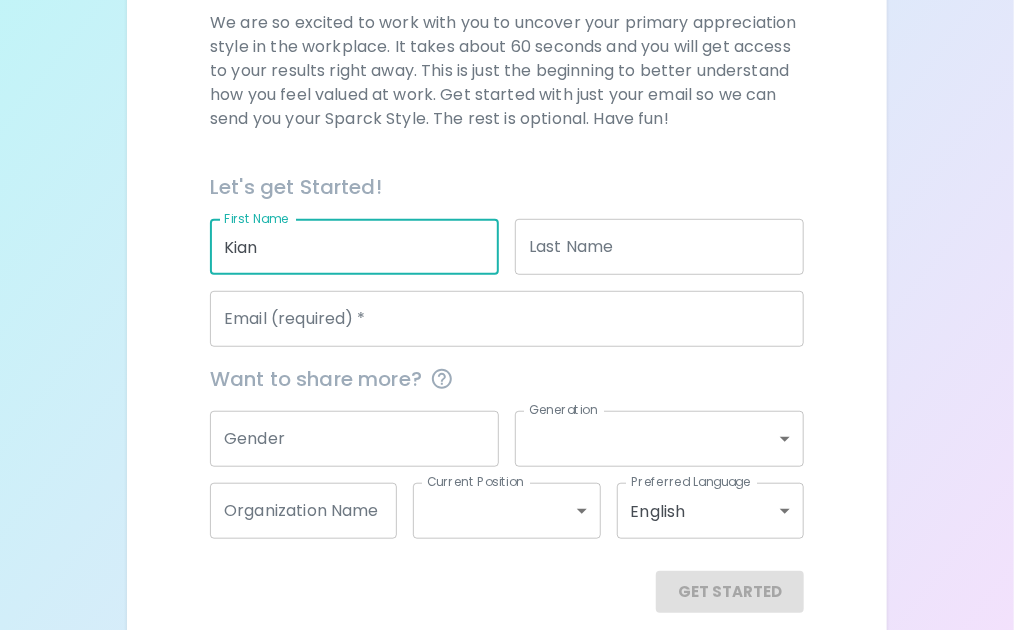 type on "Kian" 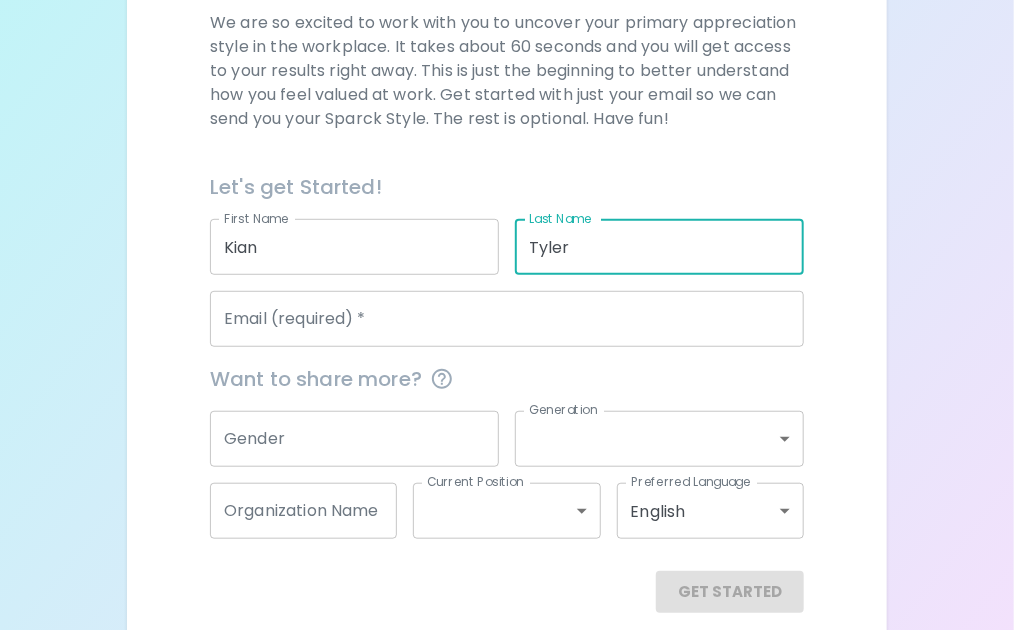 type on "Tyler" 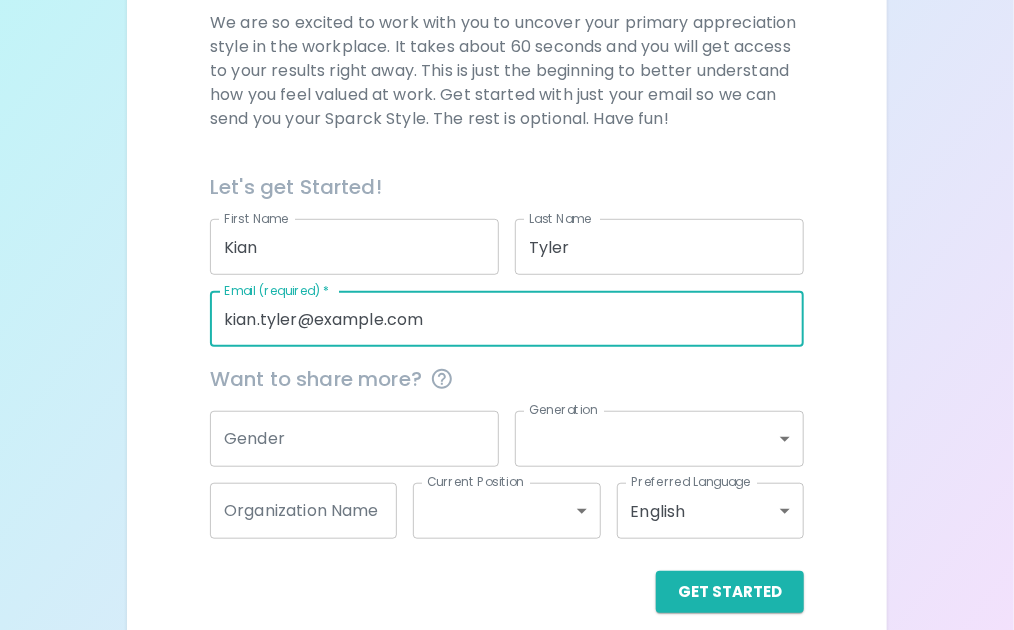 type on "kian.tyler@example.com" 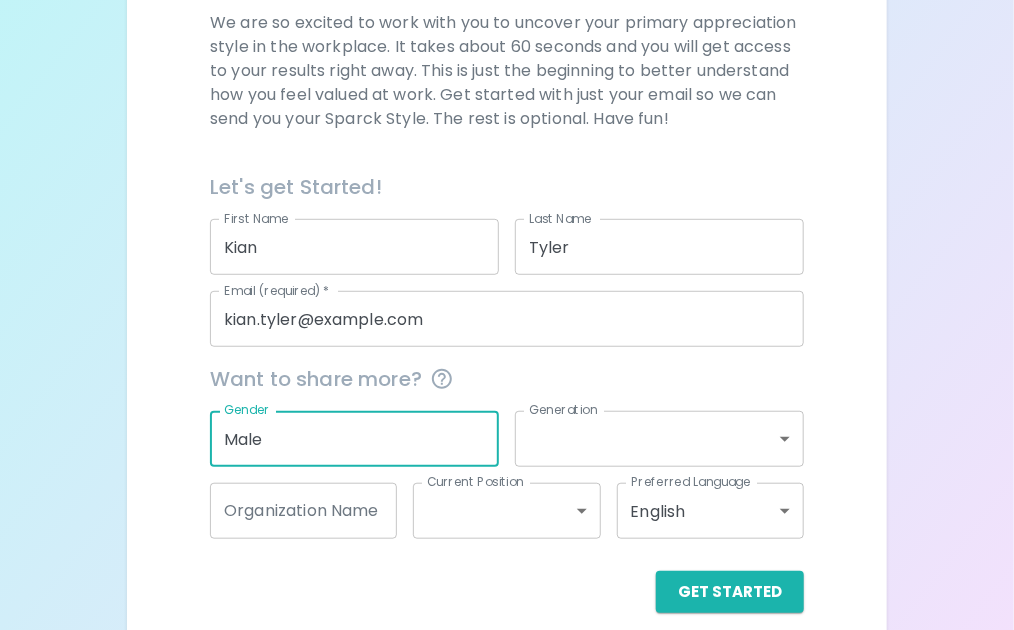 type on "Male" 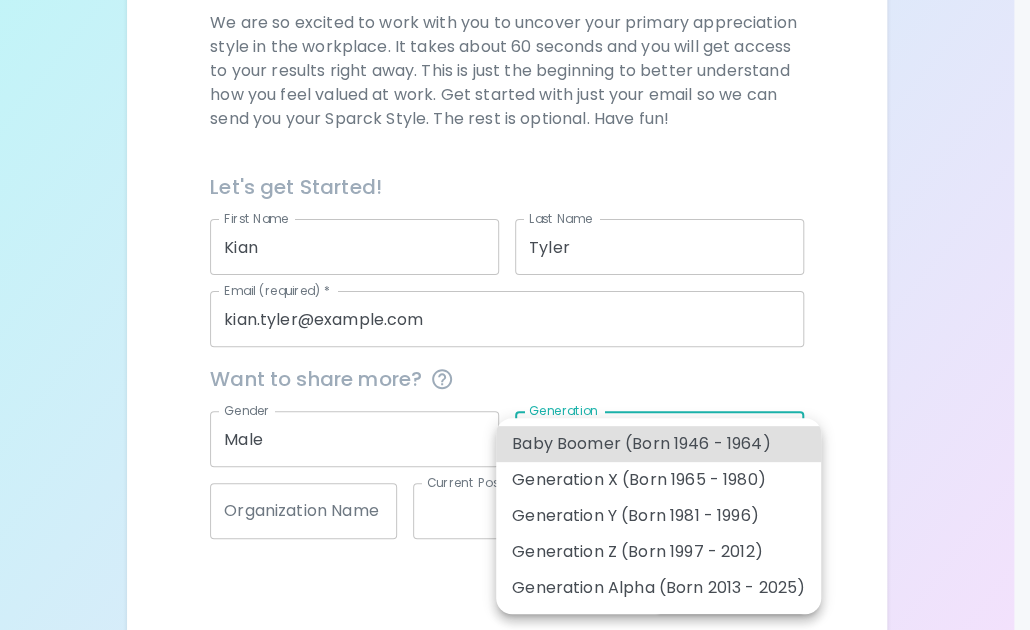 click on "Sparck Appreciation Style Quiz We are so excited to work with you to uncover your primary appreciation style in the workplace. It takes about 60 seconds and you will get access to your results right away. This is just the beginning to better understand how you feel valued at work. Get started with just your email so we can send you your Sparck Style. The rest is optional. Have fun! Let's get Started! First Name Kian First Name Last Name Tyler Last Name Email (required)   * kian.tyler@example.com Email (required)   * Want to share more? Gender Male Gender Generation ​ Generation Organization Name Organization Name Current Position ​ Current Position Preferred Language English en Preferred Language Get Started   English Español العربية‏ Português Baby Boomer (Born 1946 - 1964) Generation X (Born 1965 - 1980) Generation Y (Born 1981 - 1996) Generation Z (Born 1997 - 2012) Generation Alpha (Born 2013 - 2025)" at bounding box center (515, 176) 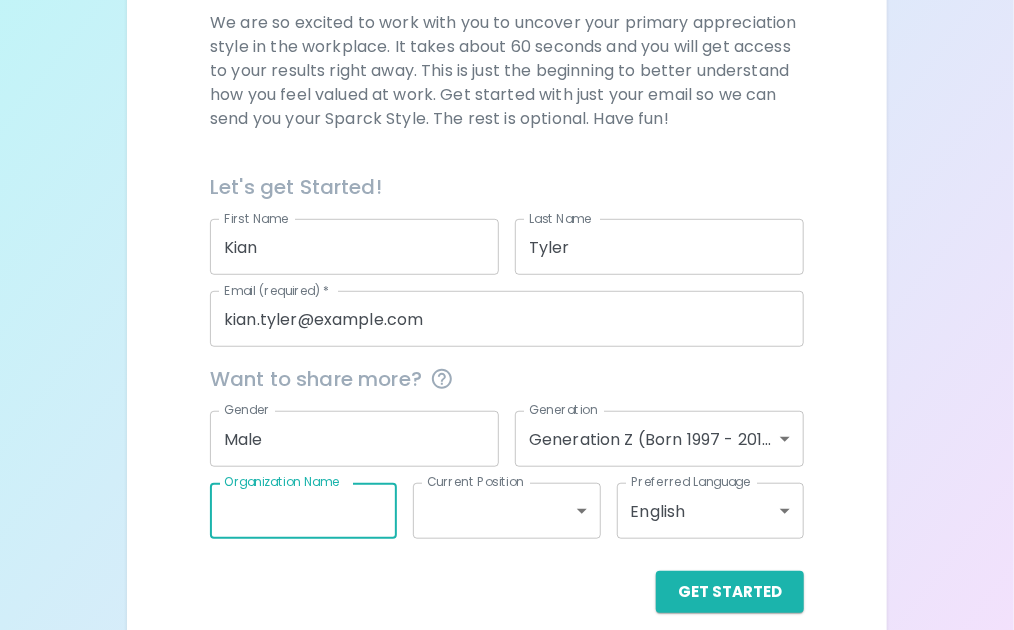 click on "Organization Name" at bounding box center (303, 511) 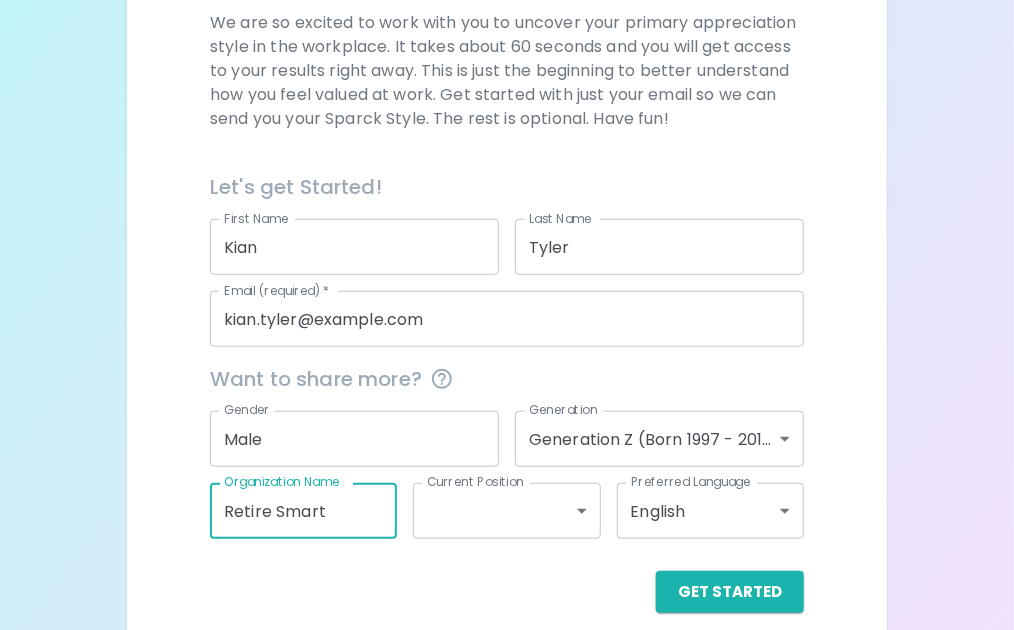 type on "Retire Smart" 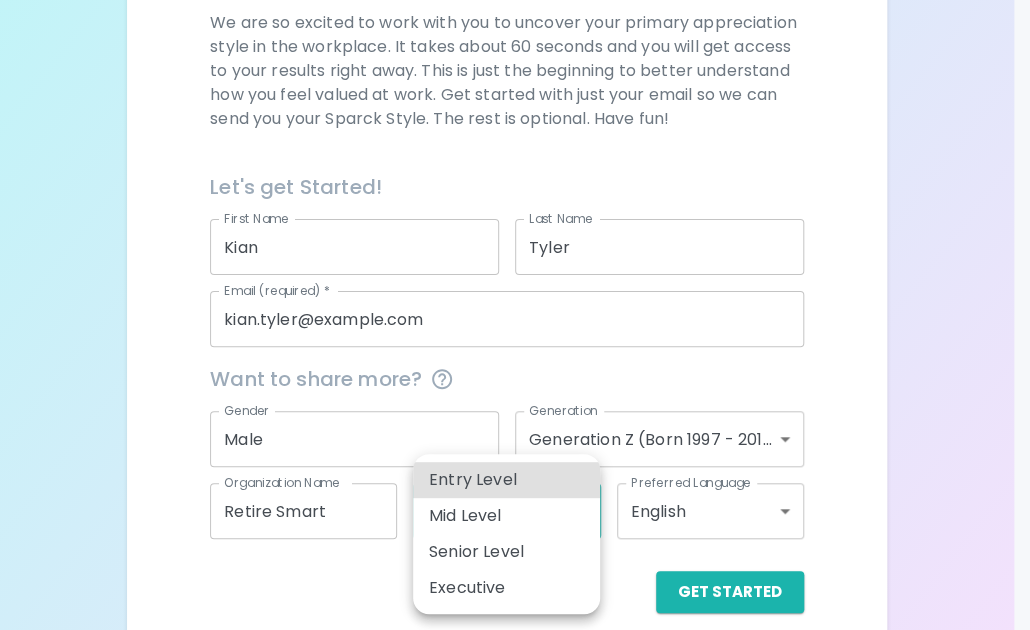 click on "Entry Level" at bounding box center (506, 480) 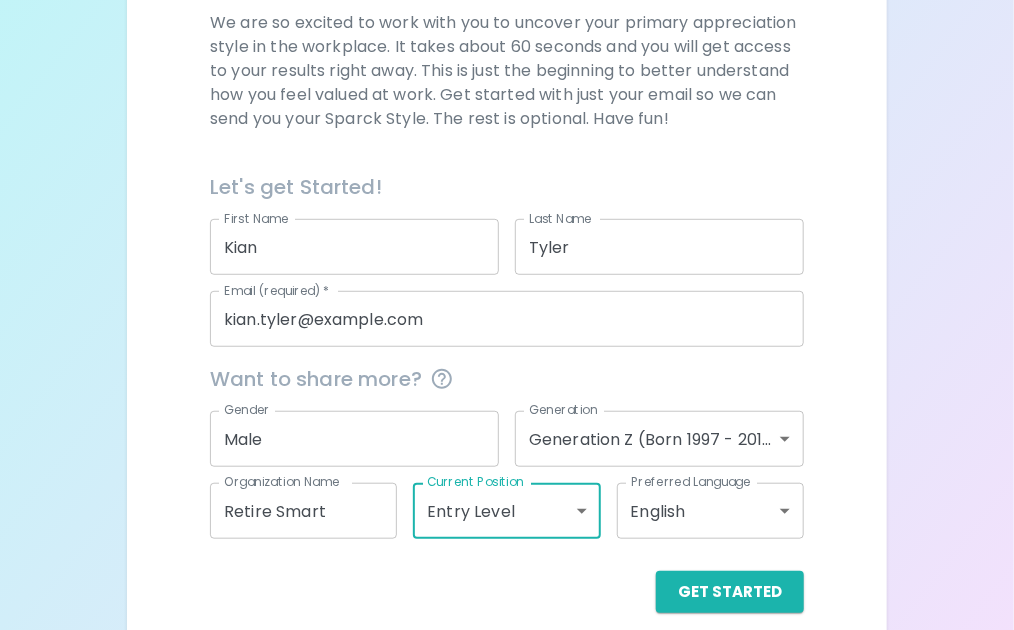 click on "Preferred Language" at bounding box center (691, 482) 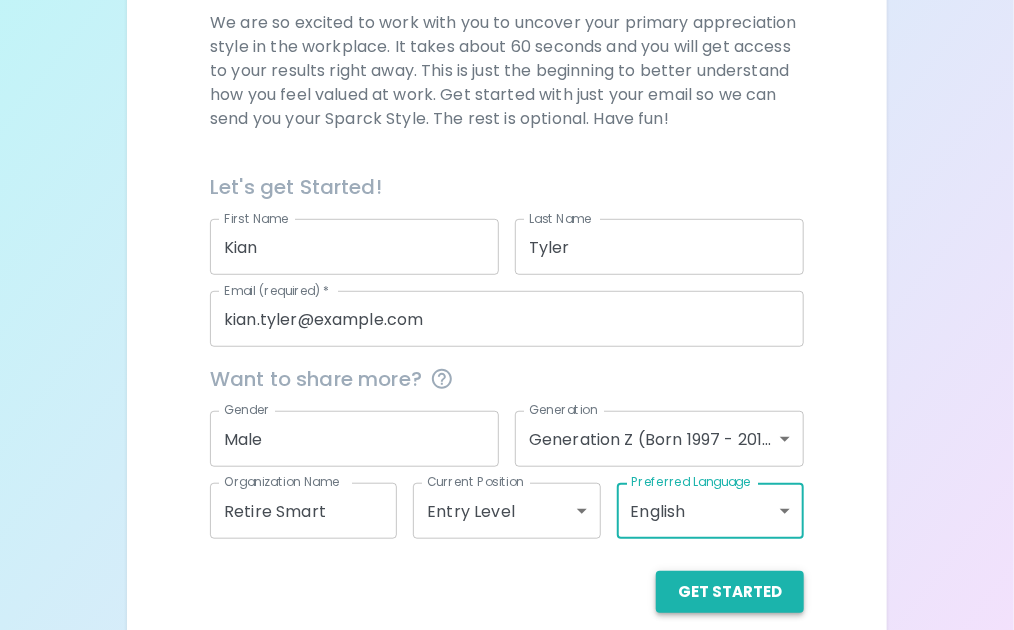 click on "Get Started" at bounding box center [730, 592] 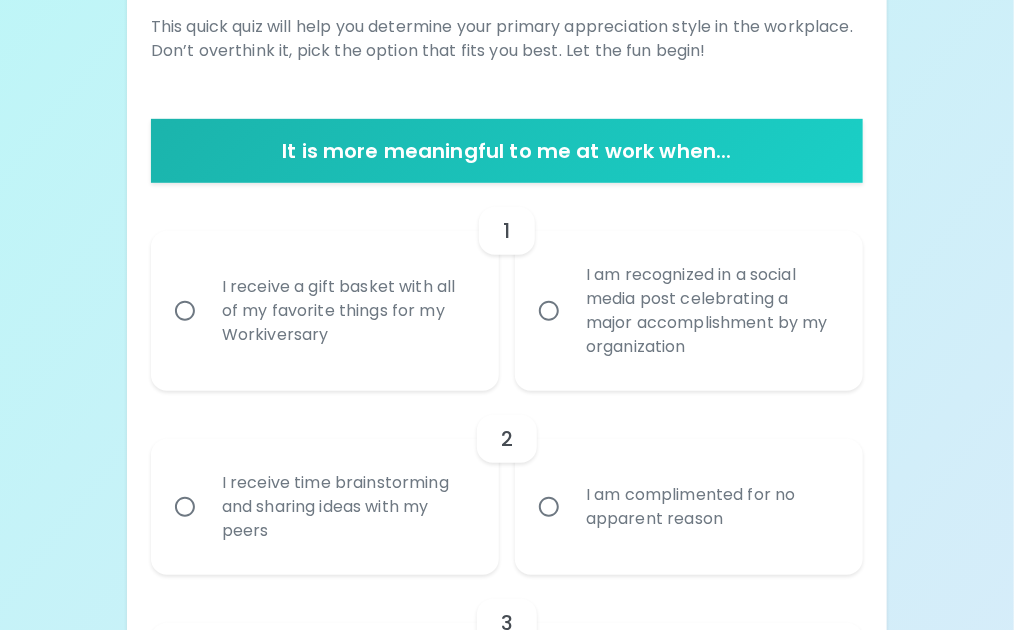 scroll, scrollTop: 300, scrollLeft: 0, axis: vertical 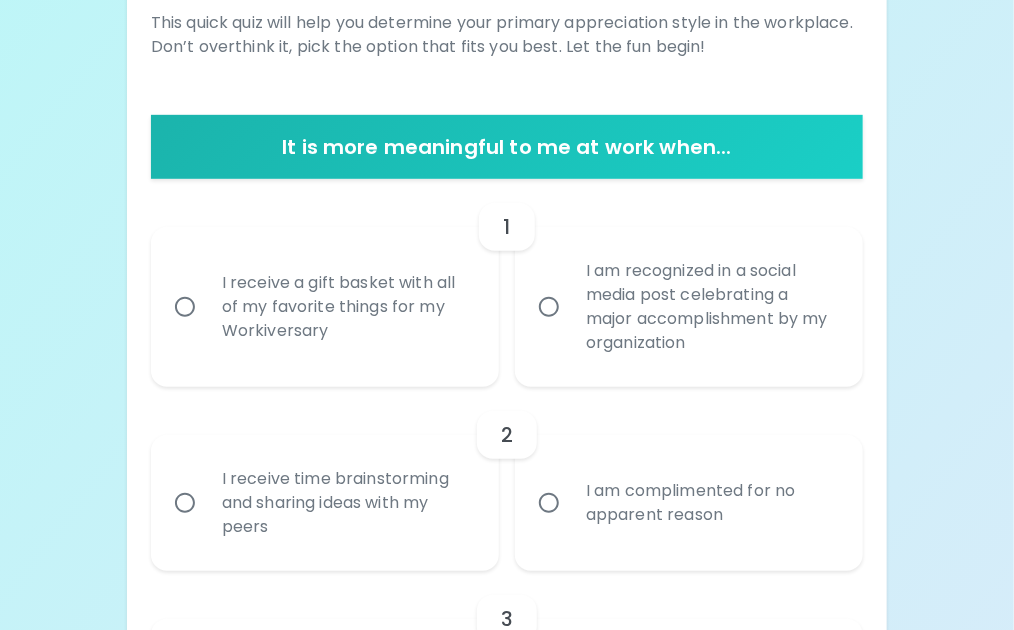 click on "1" at bounding box center (507, 227) 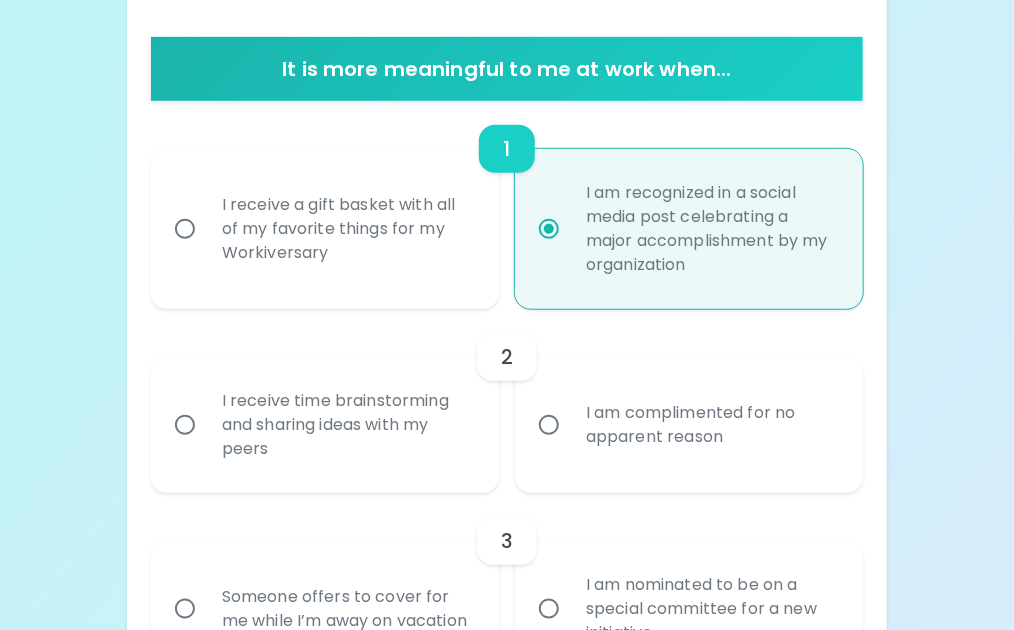scroll, scrollTop: 460, scrollLeft: 0, axis: vertical 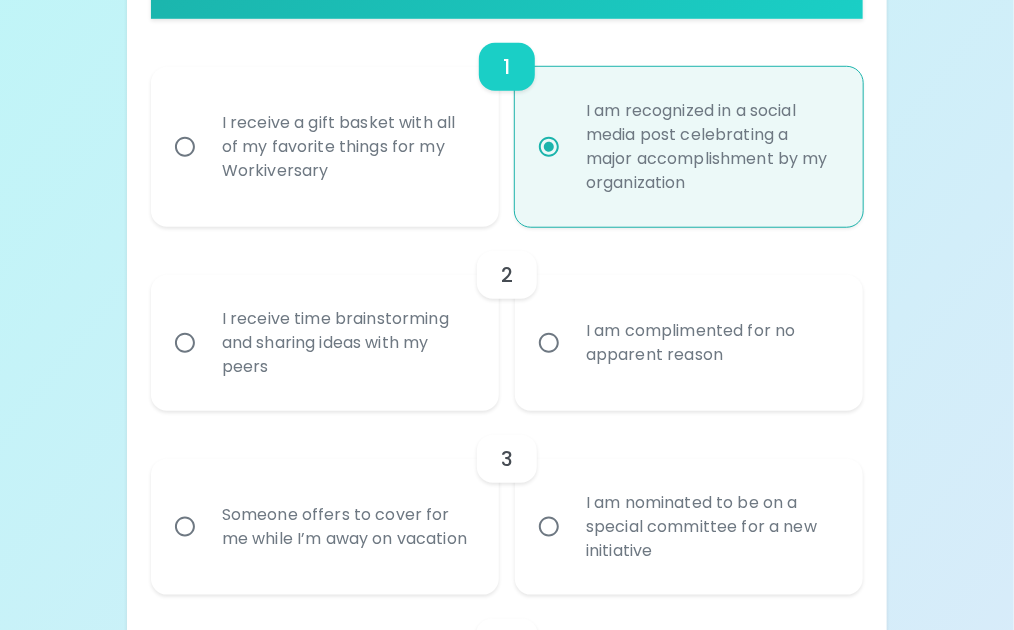 click on "I receive time brainstorming and sharing ideas with my peers" at bounding box center [347, 343] 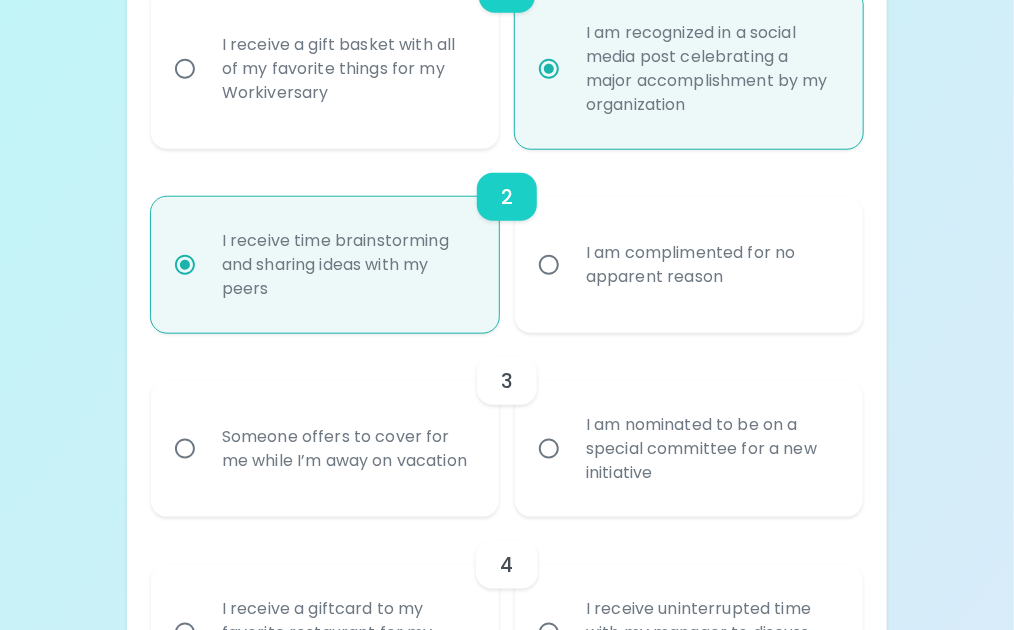 scroll, scrollTop: 620, scrollLeft: 0, axis: vertical 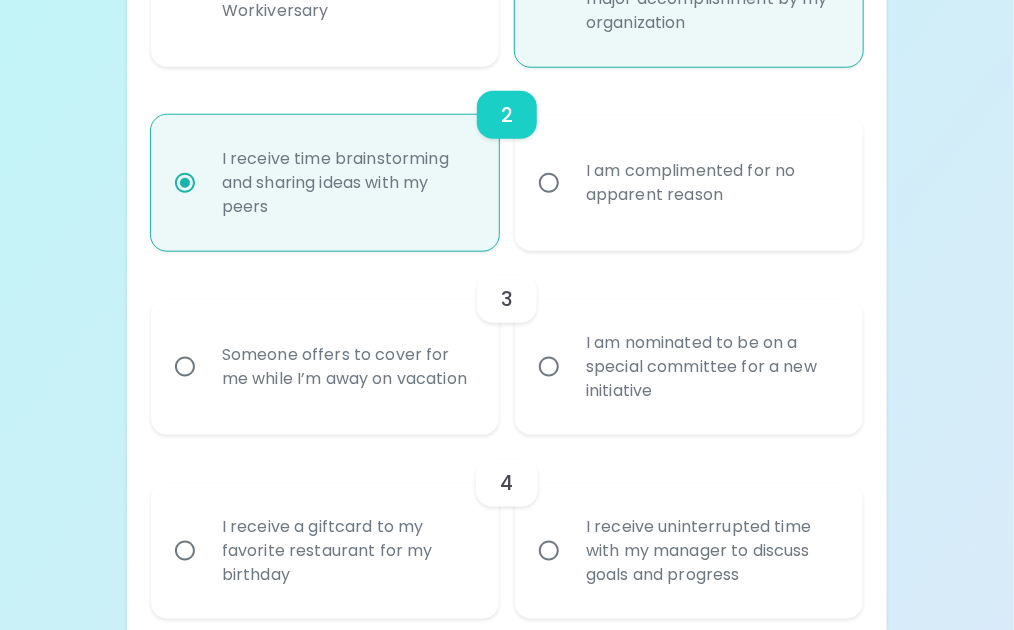 radio on "true" 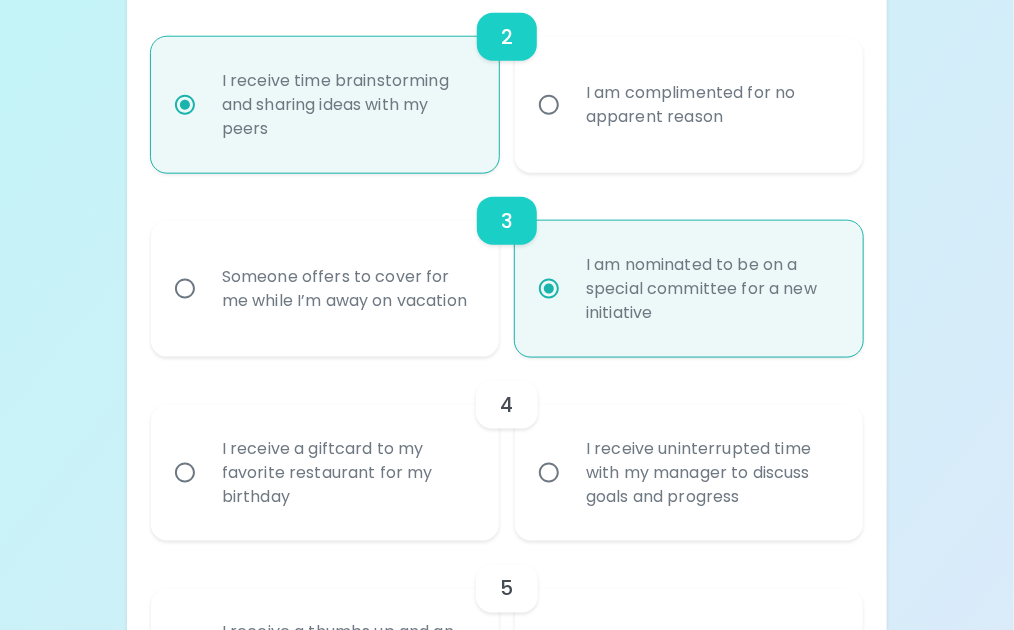 scroll, scrollTop: 780, scrollLeft: 0, axis: vertical 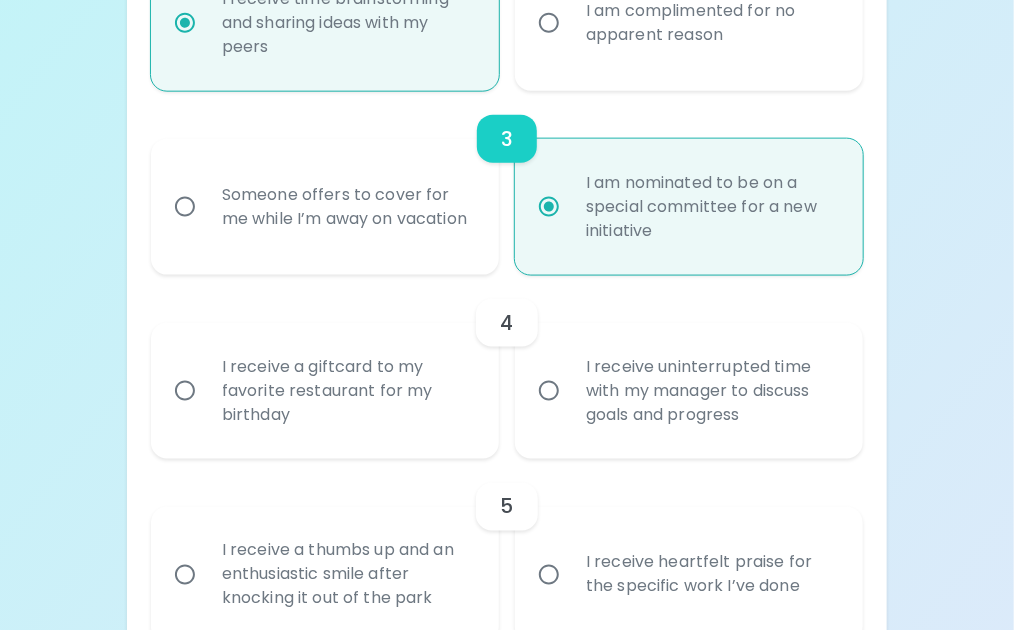 radio on "true" 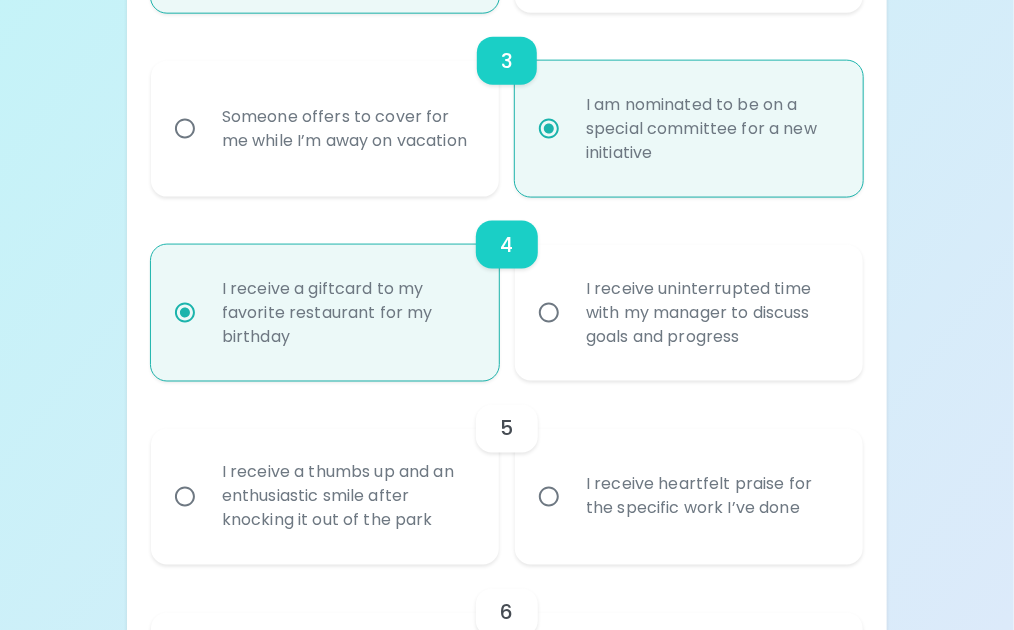 scroll, scrollTop: 940, scrollLeft: 0, axis: vertical 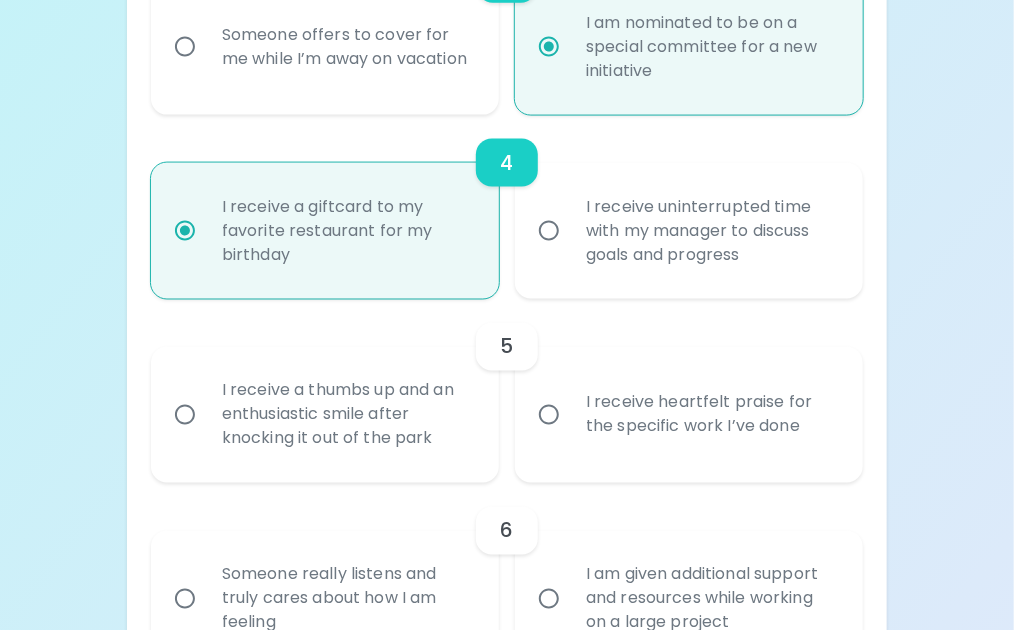 radio on "true" 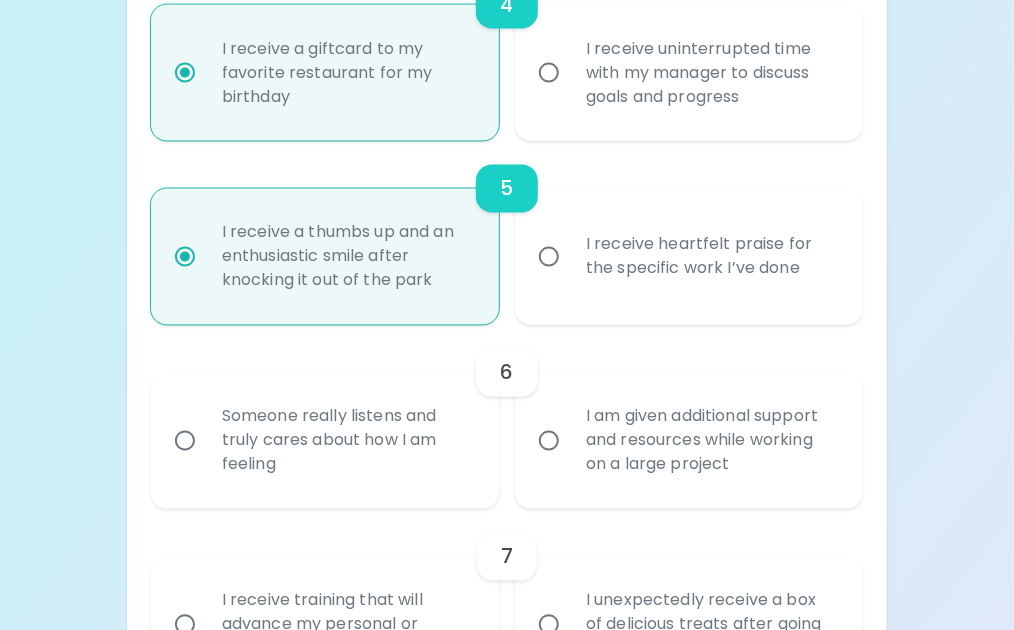 scroll, scrollTop: 1100, scrollLeft: 0, axis: vertical 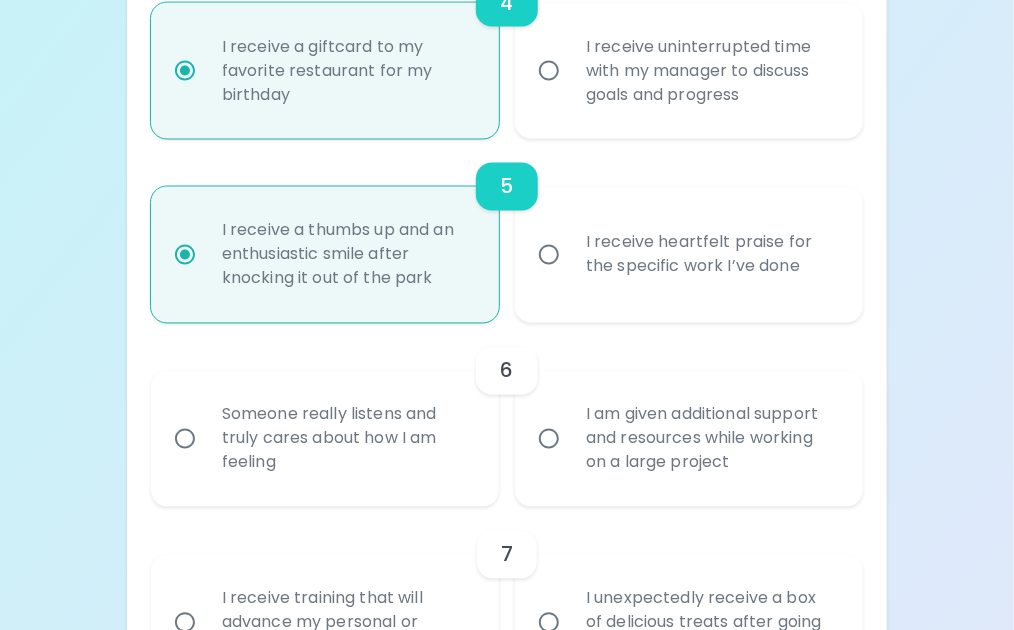 radio on "true" 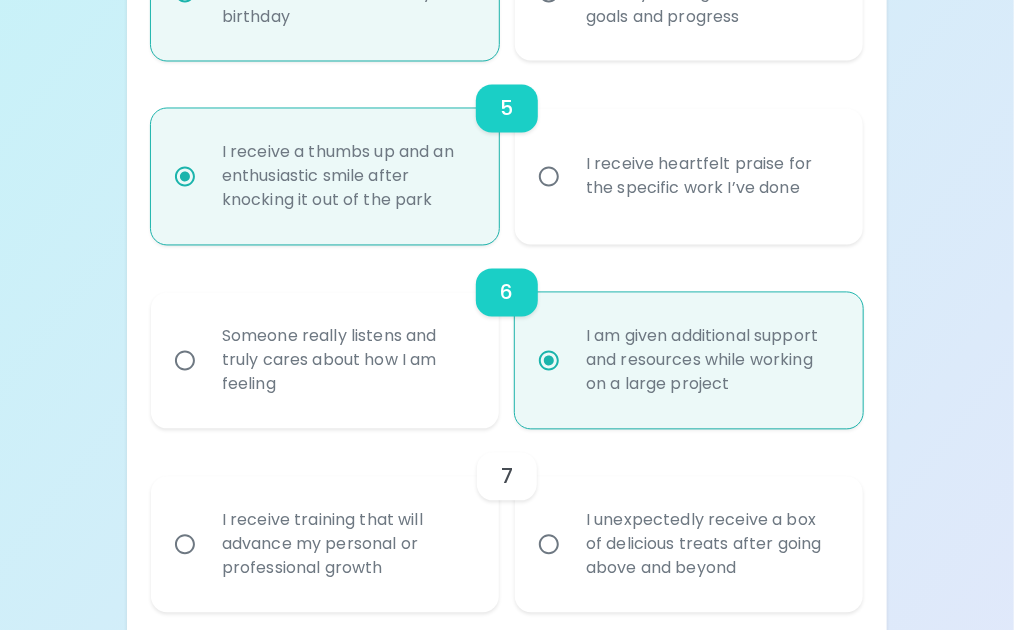 scroll, scrollTop: 1260, scrollLeft: 0, axis: vertical 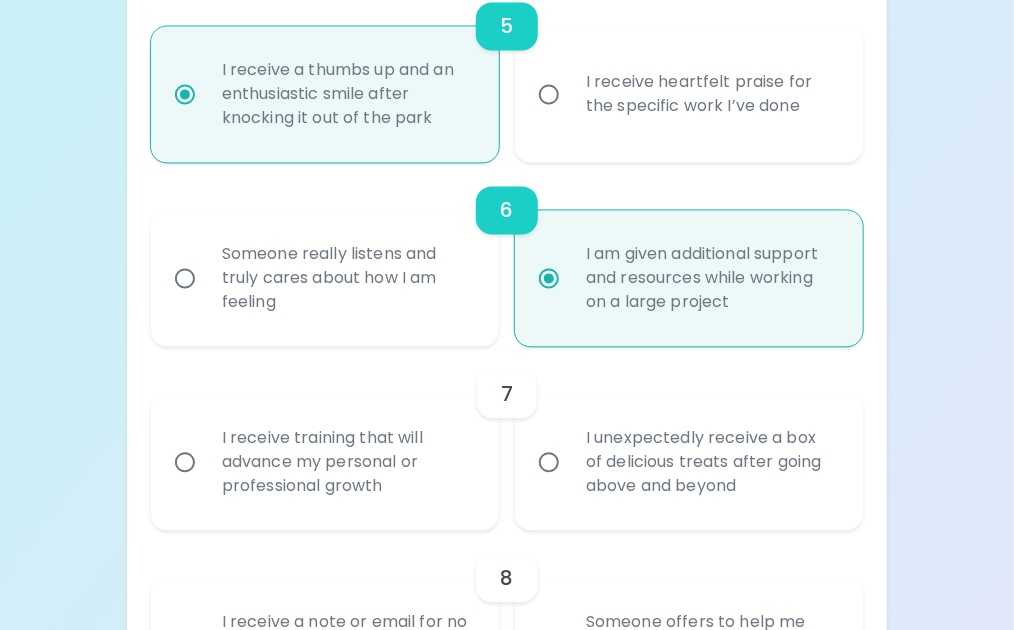 radio on "true" 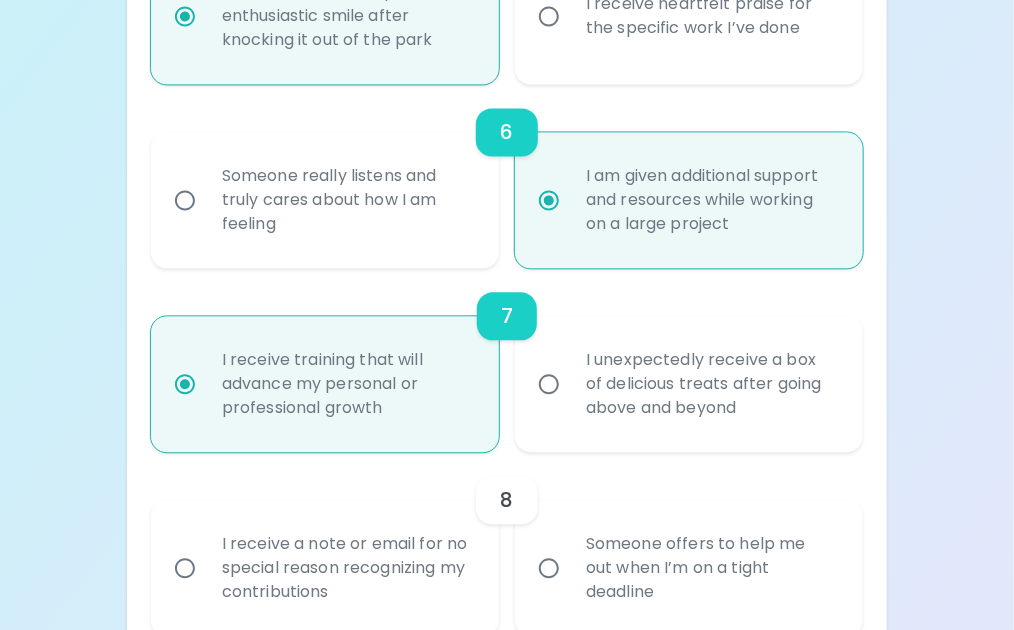 scroll, scrollTop: 1420, scrollLeft: 0, axis: vertical 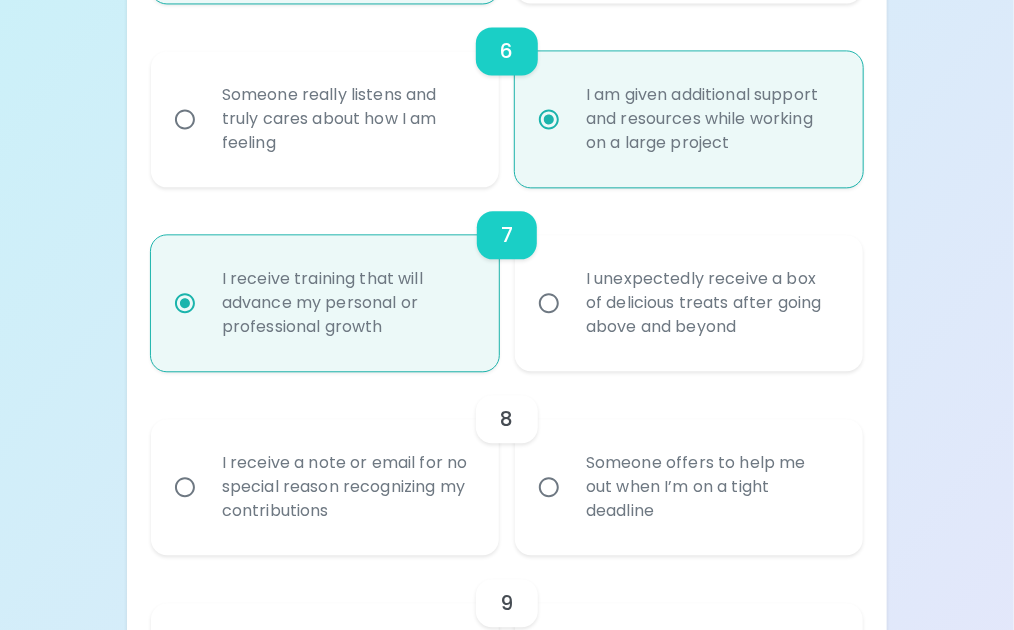 radio on "true" 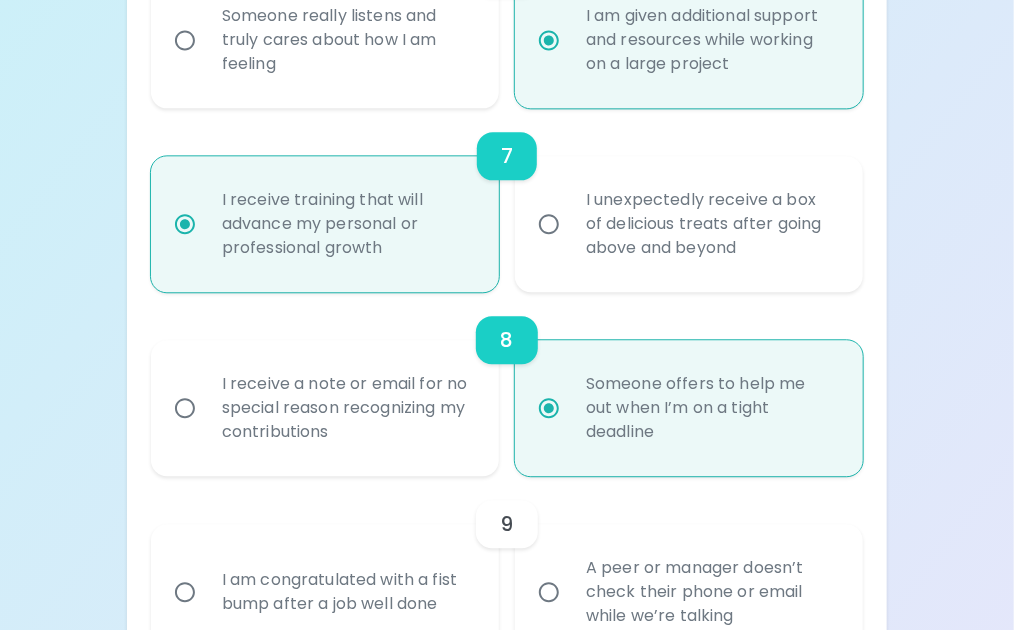 scroll, scrollTop: 1580, scrollLeft: 0, axis: vertical 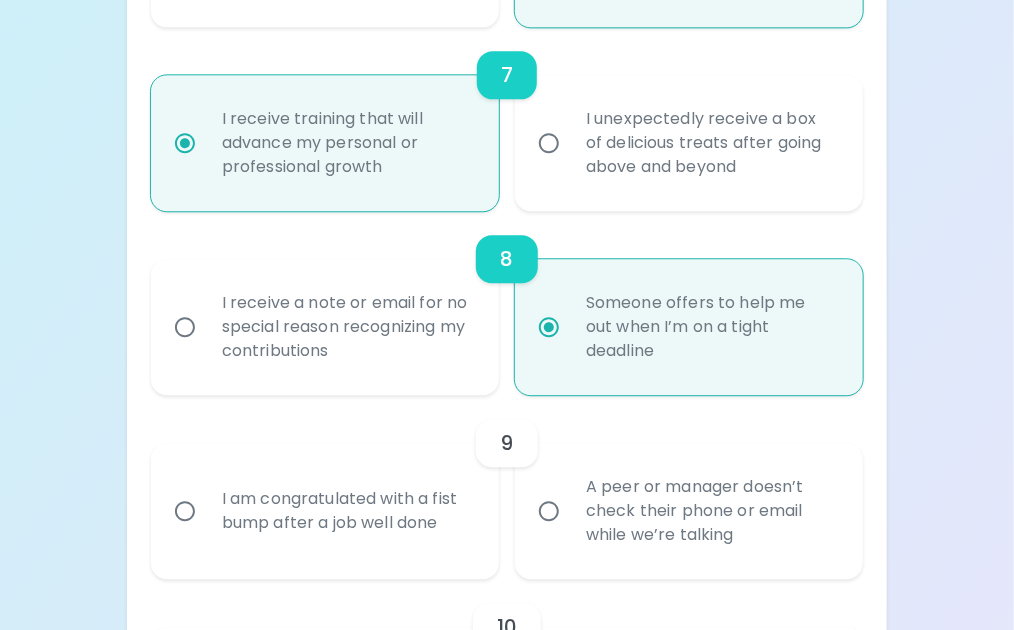 radio on "true" 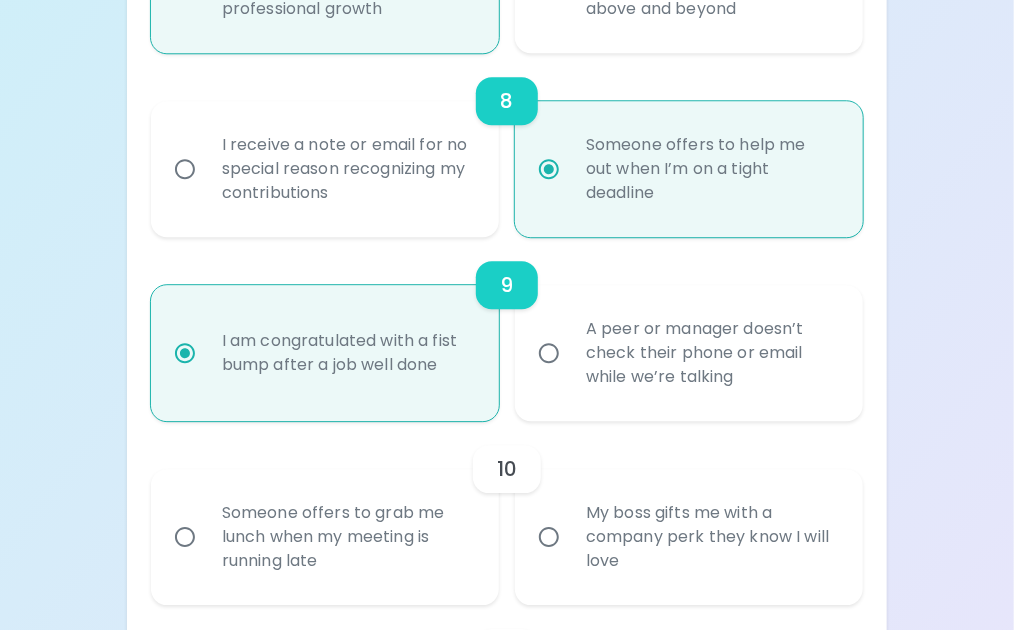scroll, scrollTop: 1740, scrollLeft: 0, axis: vertical 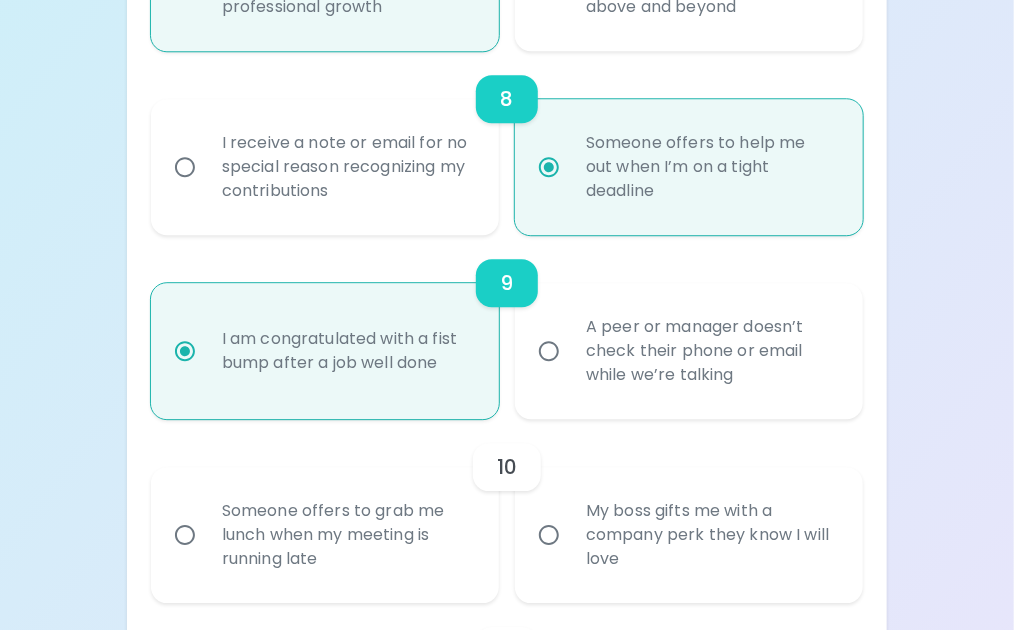 radio on "true" 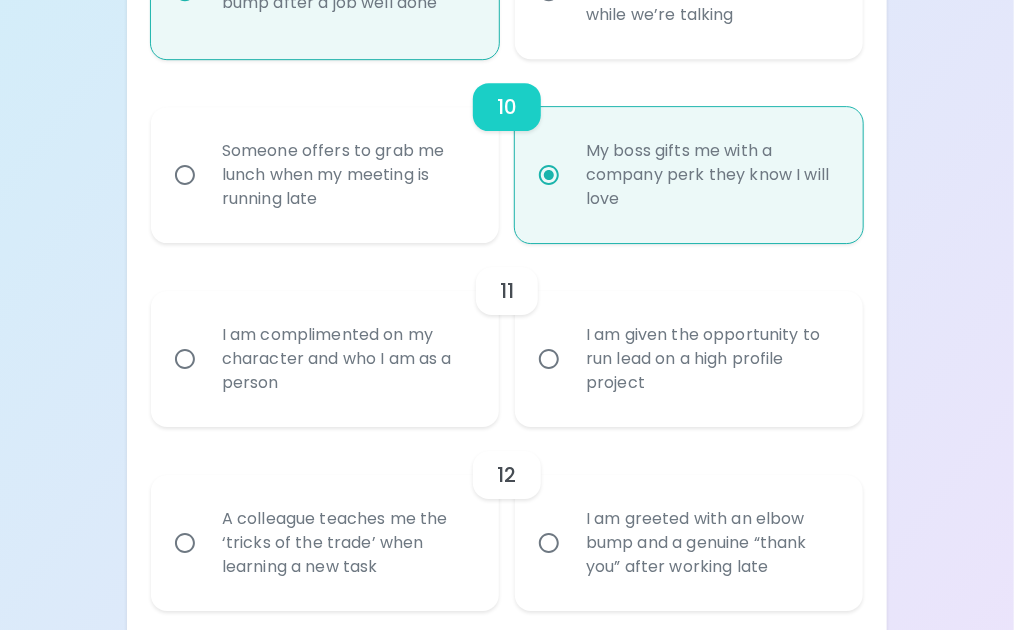 scroll, scrollTop: 2200, scrollLeft: 0, axis: vertical 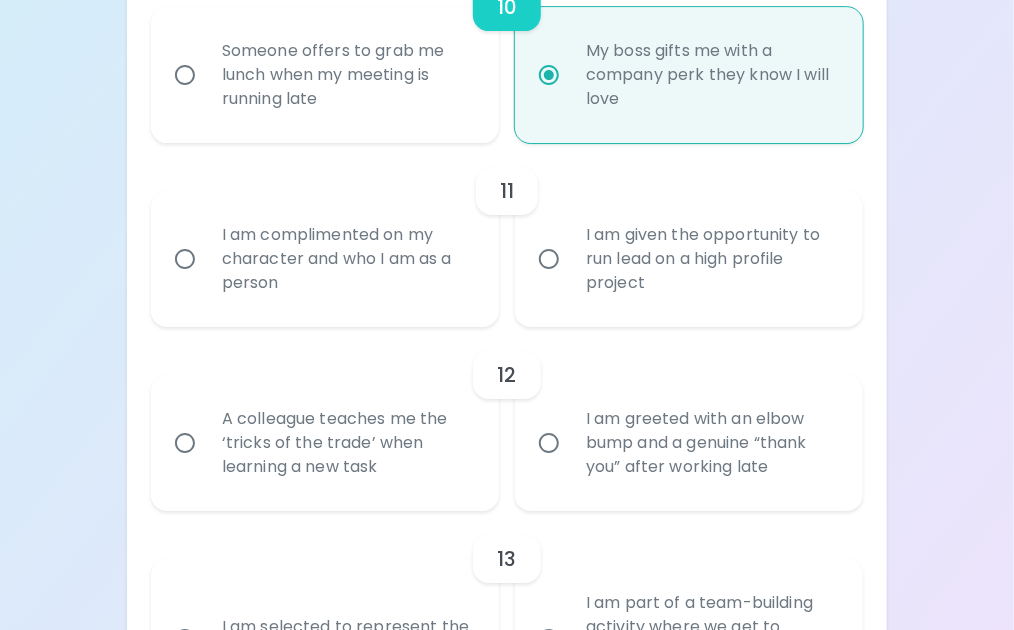 radio on "true" 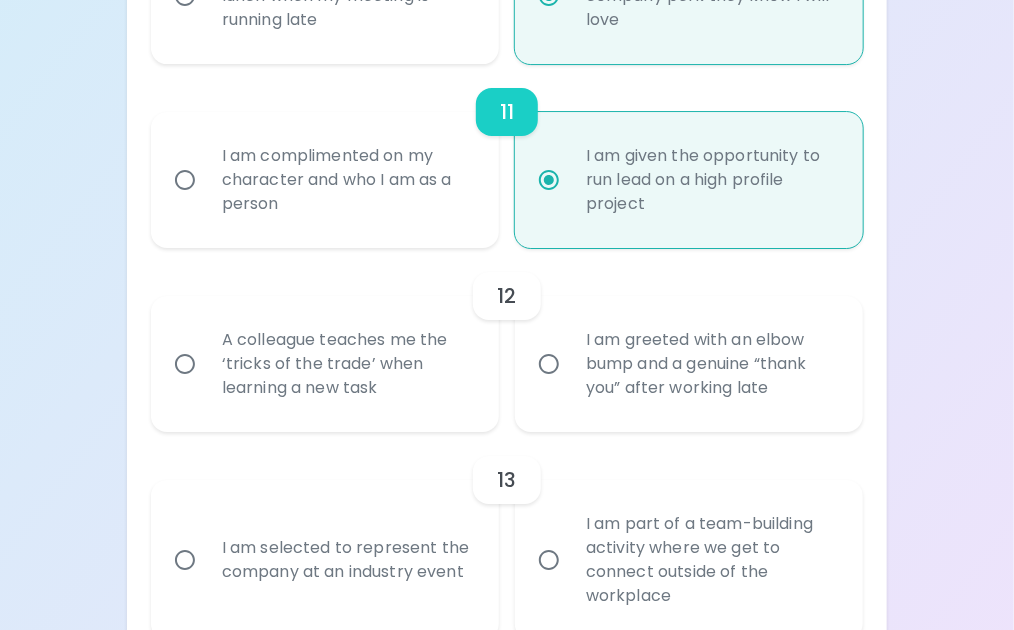 scroll, scrollTop: 2360, scrollLeft: 0, axis: vertical 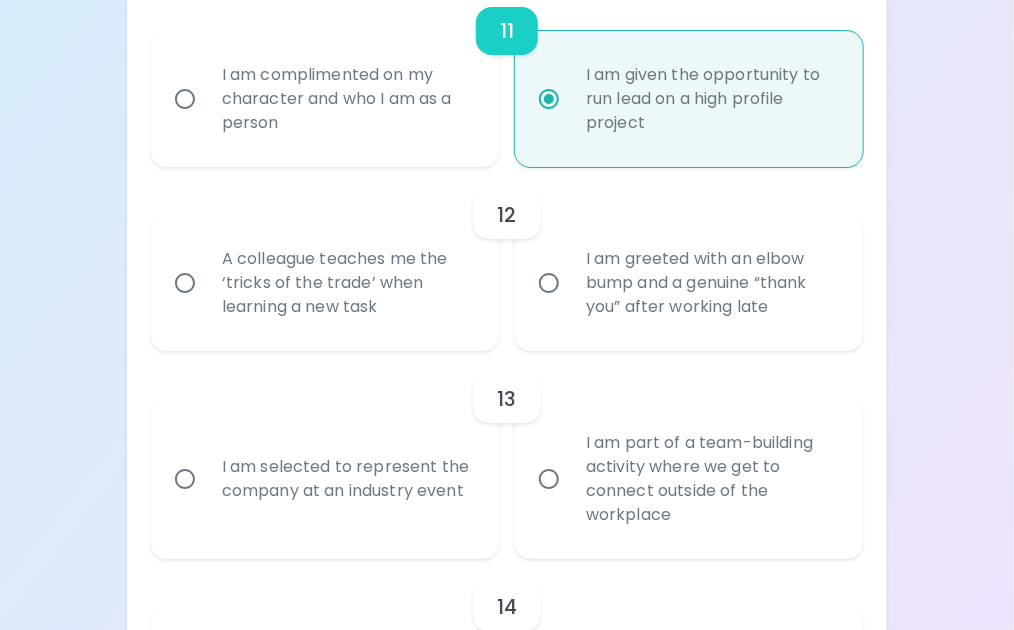 radio on "true" 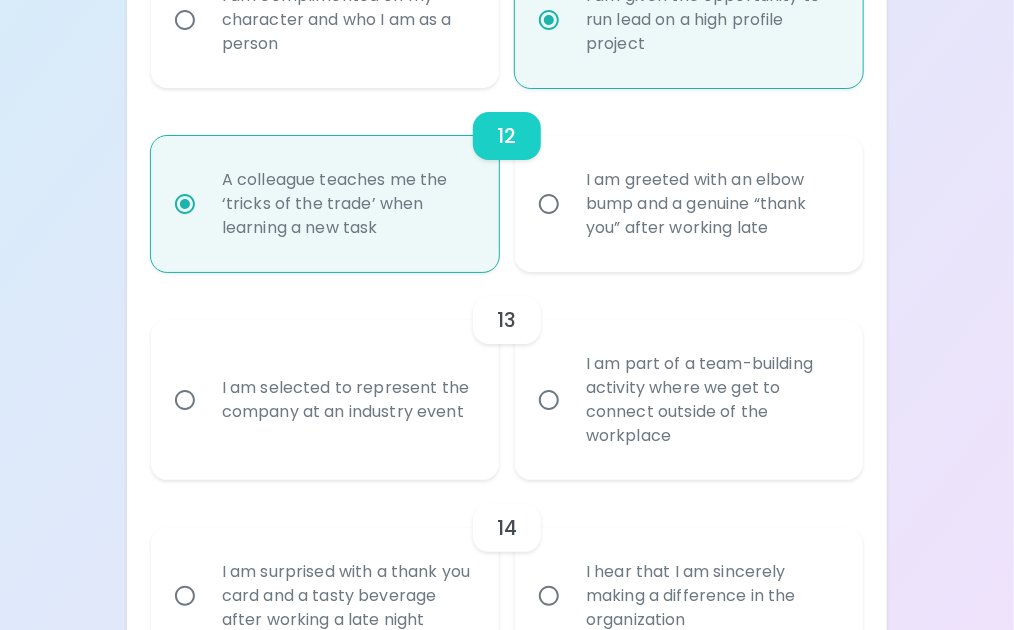 scroll, scrollTop: 2520, scrollLeft: 0, axis: vertical 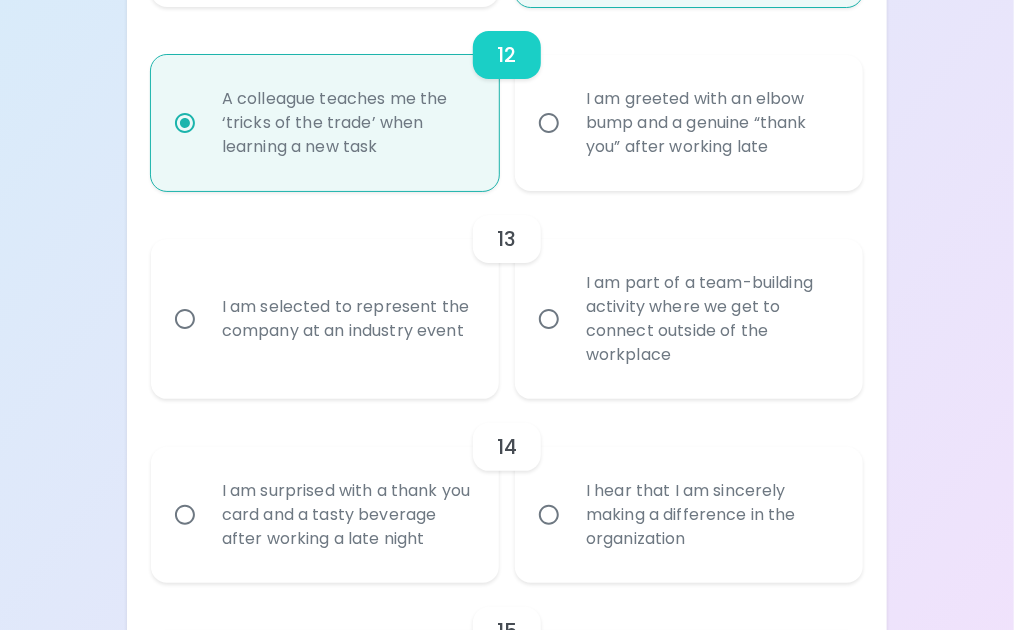 radio on "true" 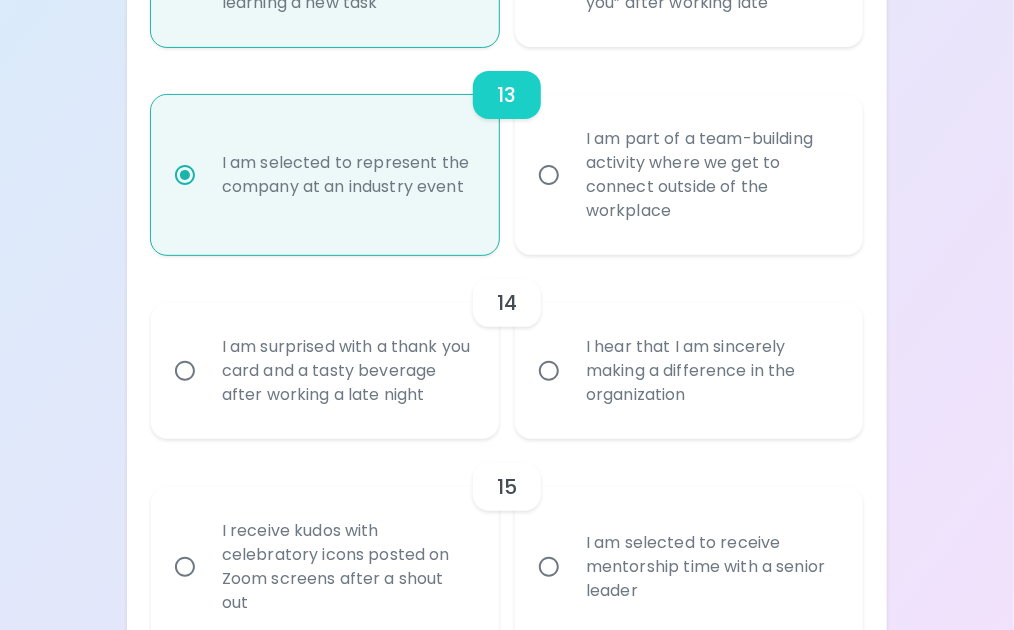 scroll, scrollTop: 2680, scrollLeft: 0, axis: vertical 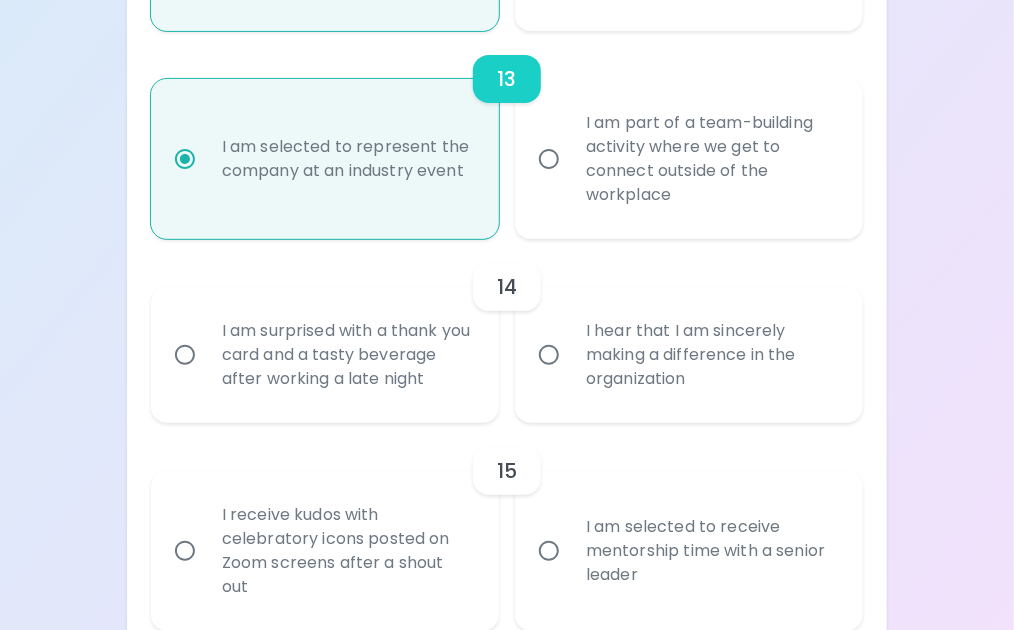 radio on "true" 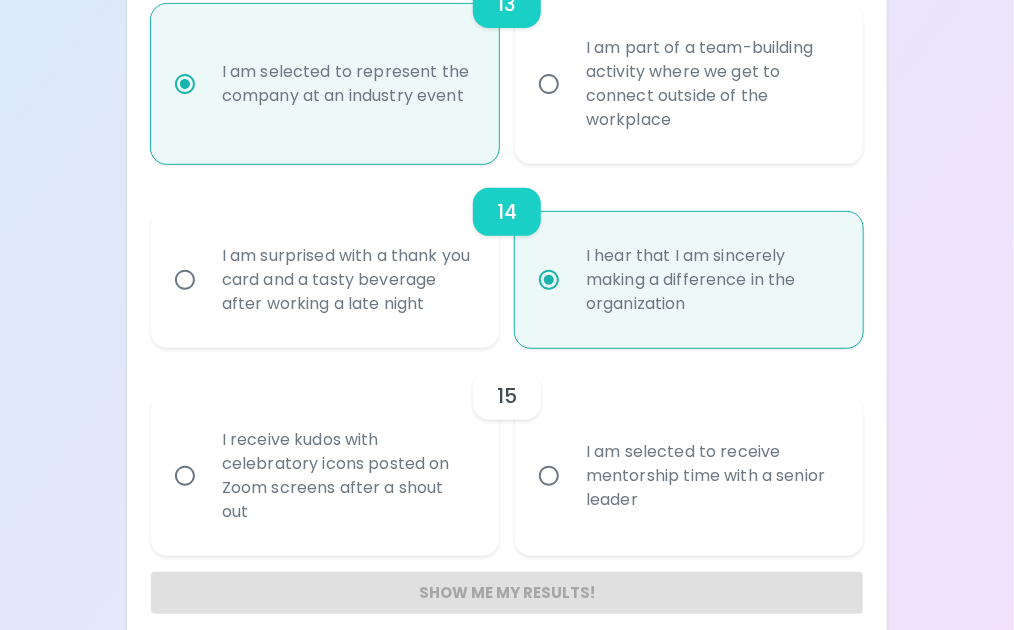 scroll, scrollTop: 2803, scrollLeft: 0, axis: vertical 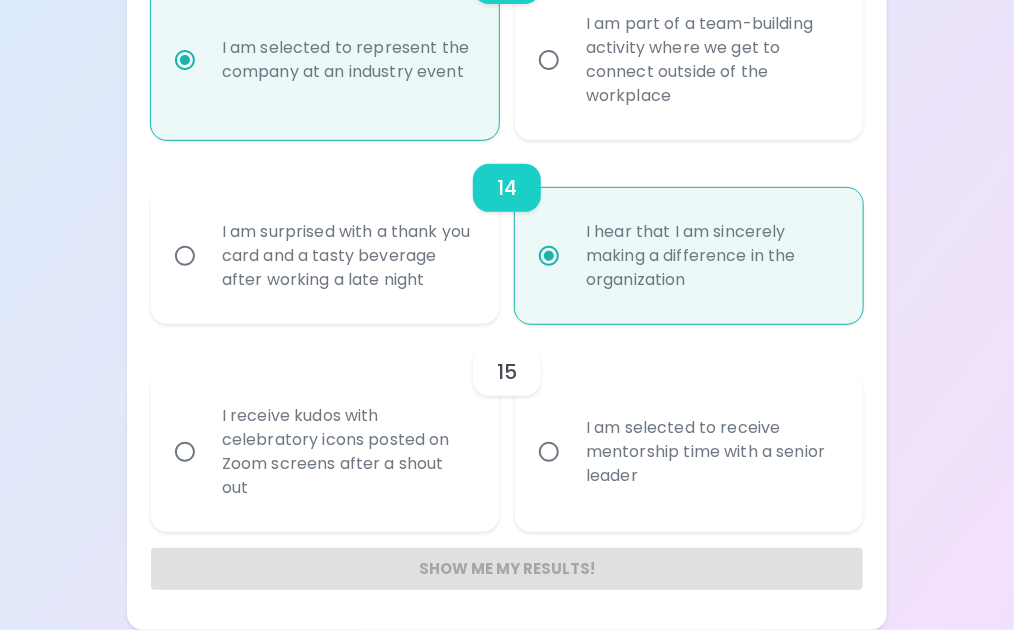 radio on "true" 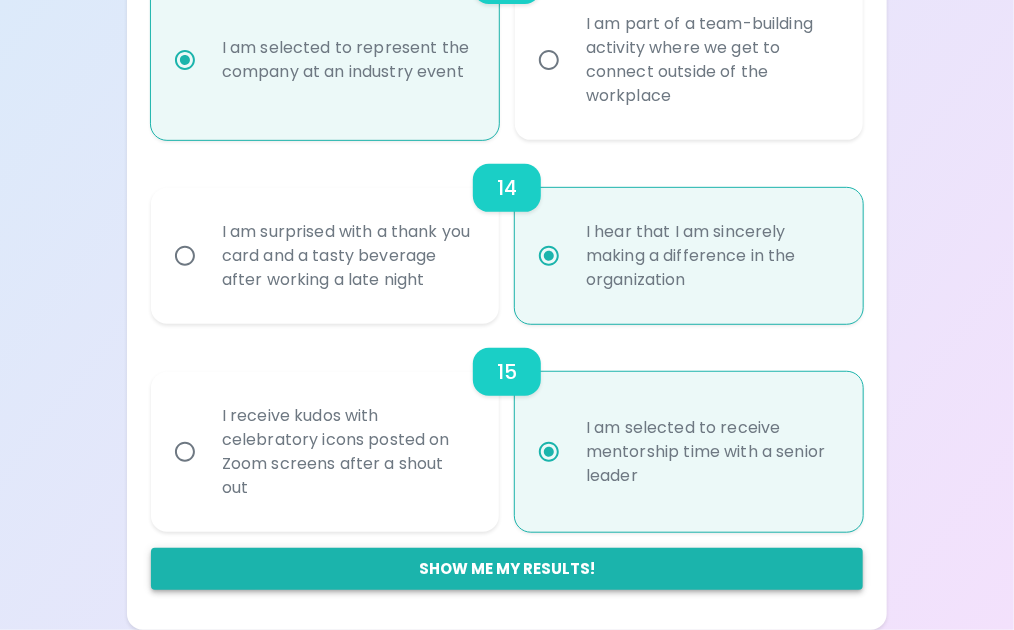 radio on "true" 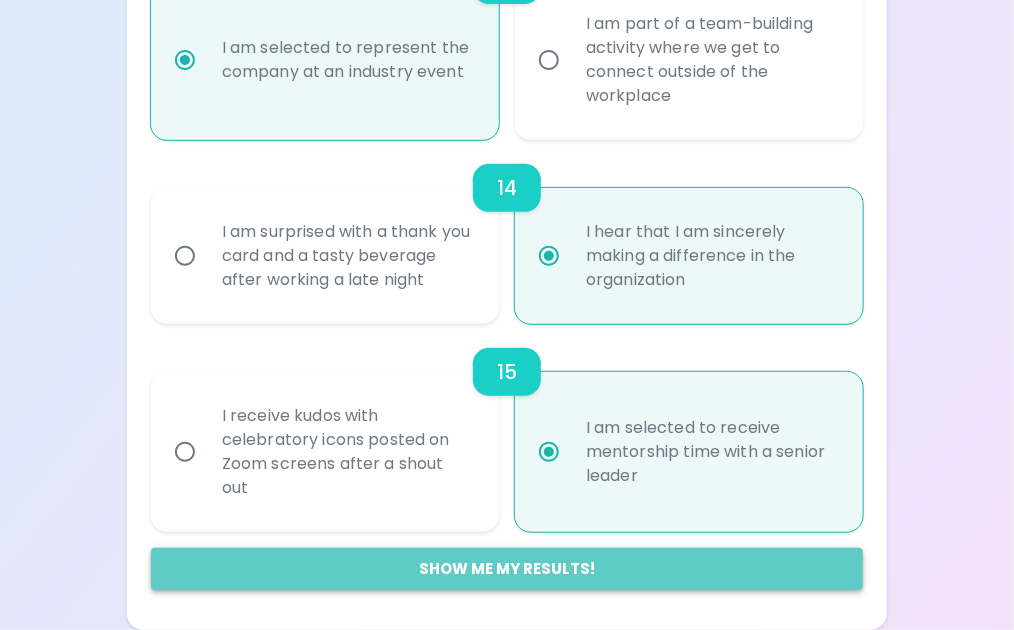 click on "Show me my results!" at bounding box center [507, 569] 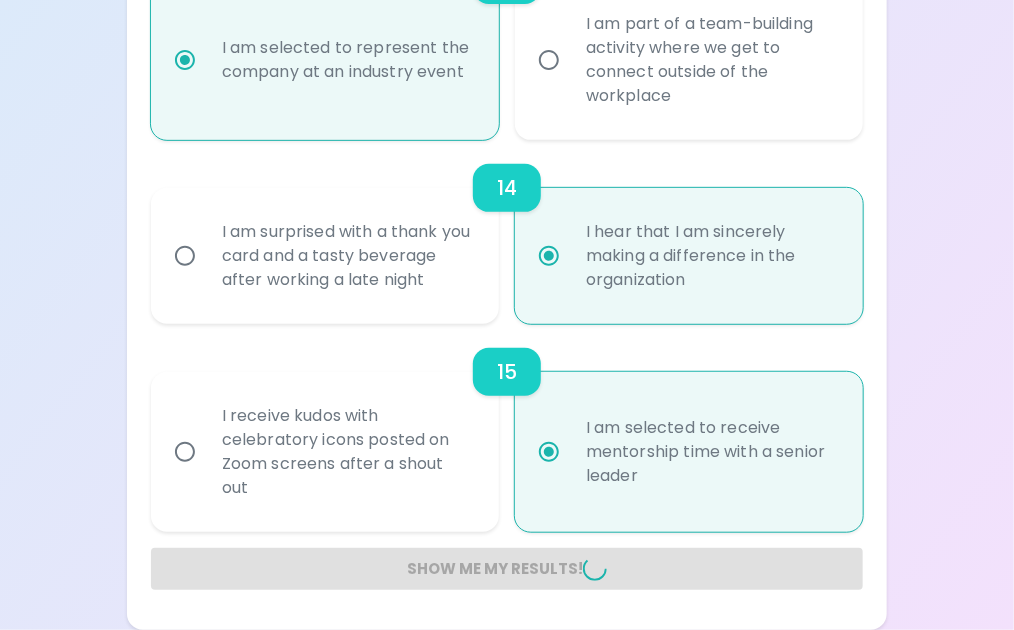 radio on "false" 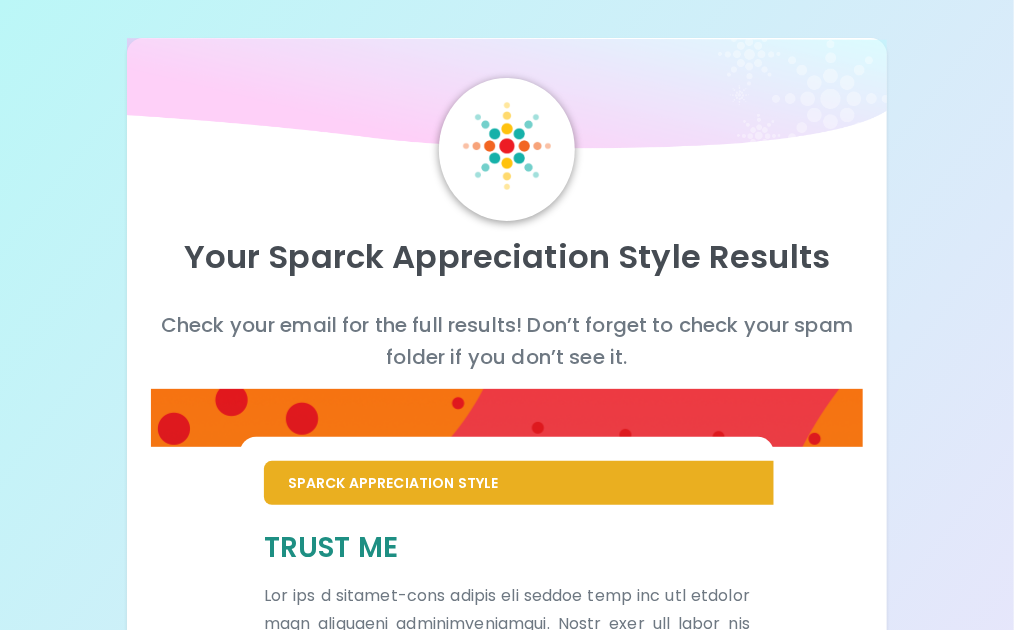 scroll, scrollTop: 0, scrollLeft: 0, axis: both 